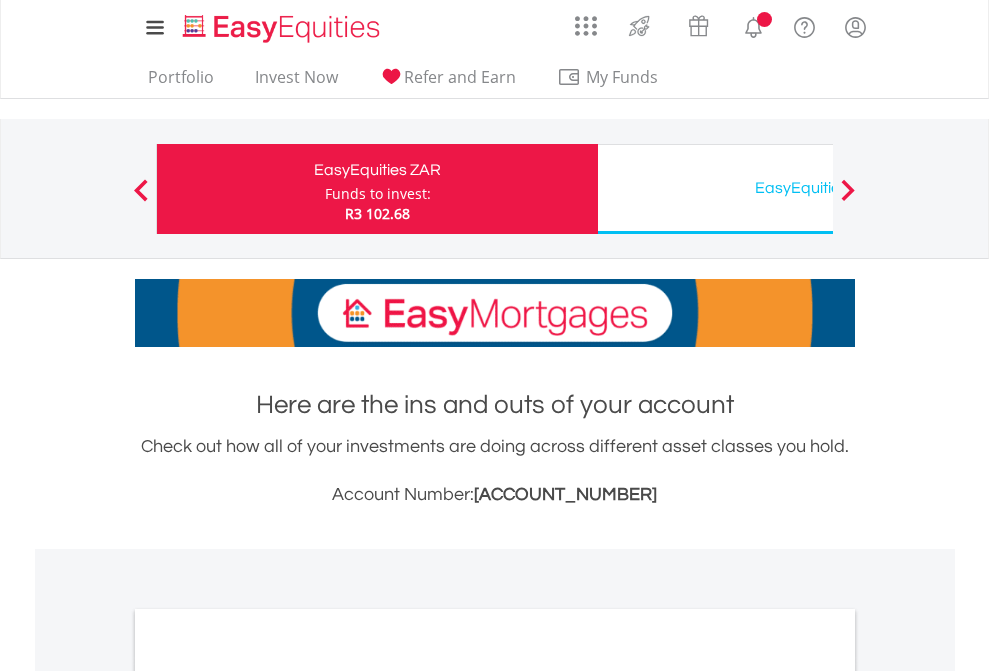 scroll, scrollTop: 0, scrollLeft: 0, axis: both 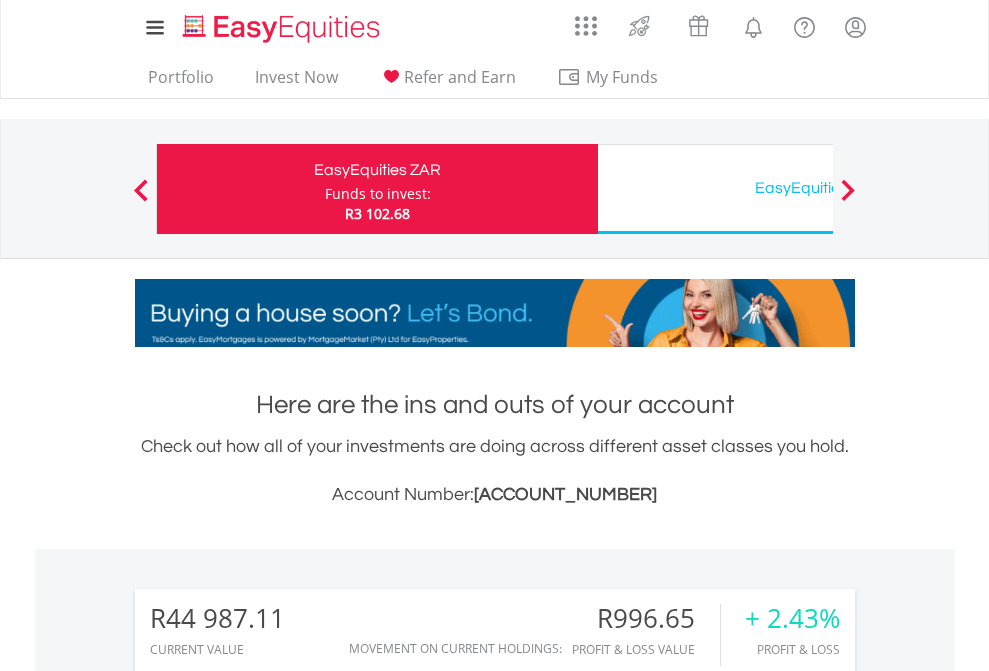 click on "Funds to invest:" at bounding box center (378, 194) 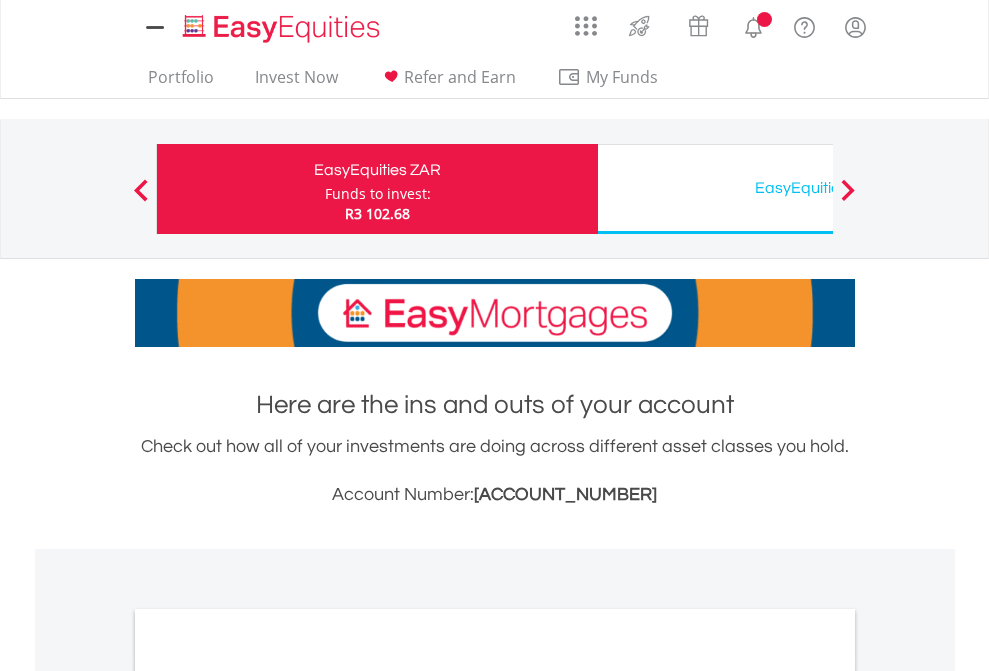 scroll, scrollTop: 0, scrollLeft: 0, axis: both 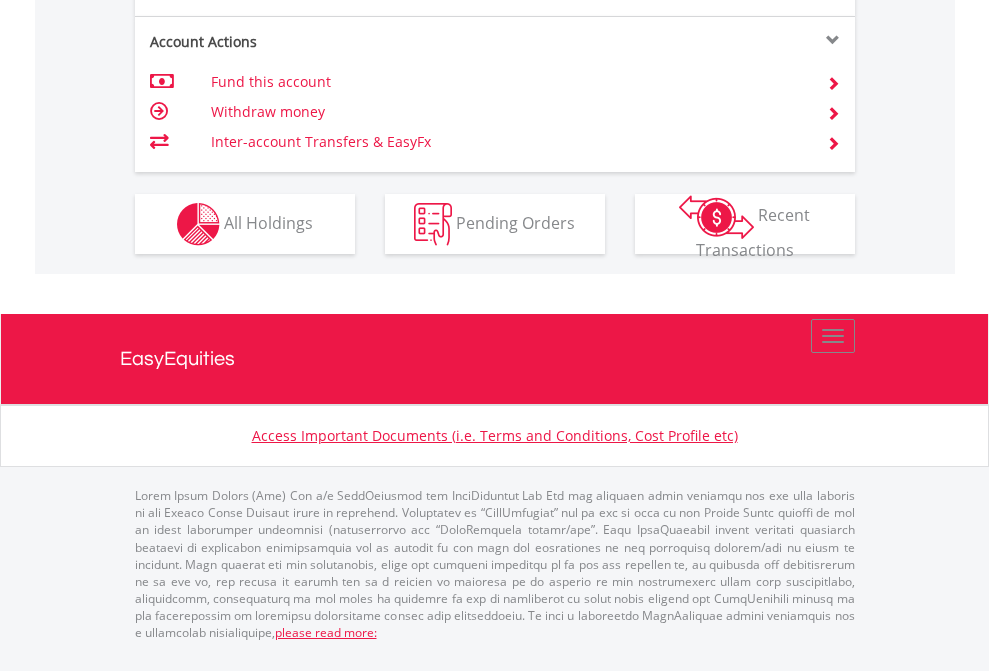 click on "Investment types" at bounding box center [706, -337] 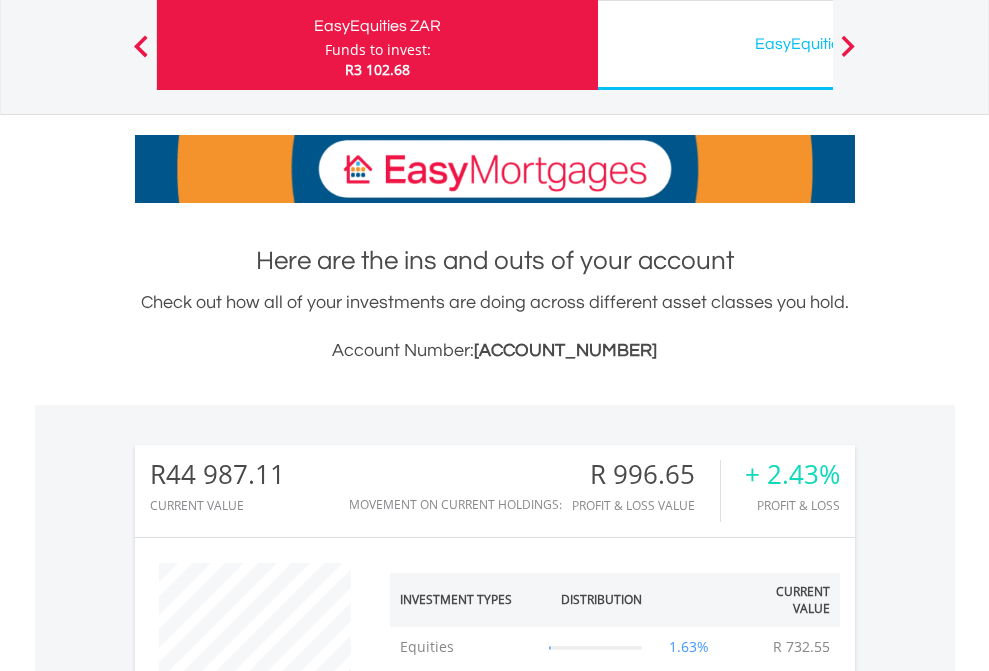click on "EasyEquities USD" at bounding box center [818, 44] 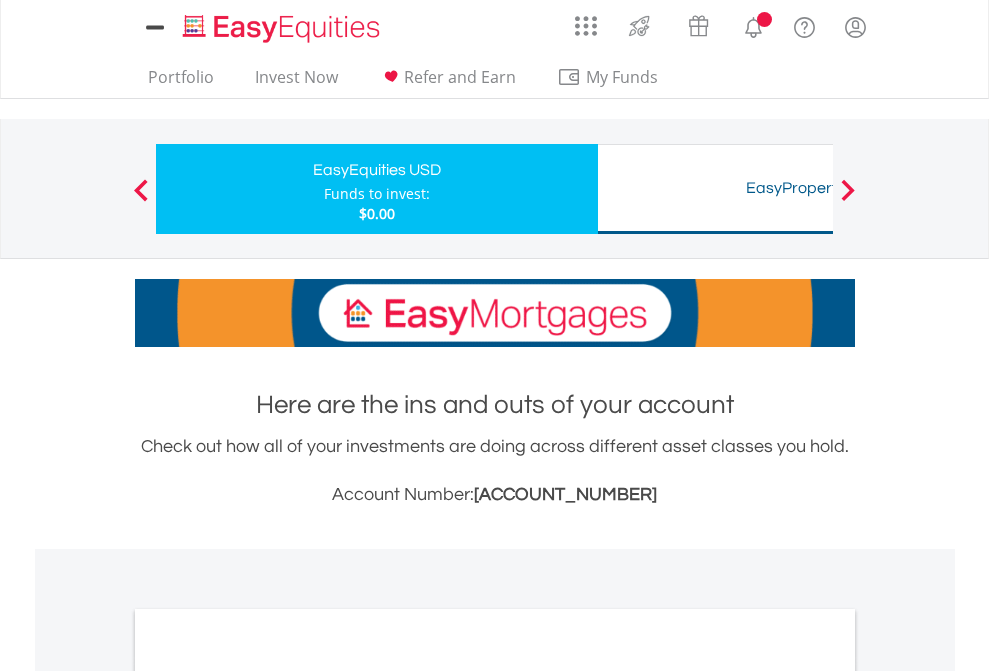 scroll, scrollTop: 0, scrollLeft: 0, axis: both 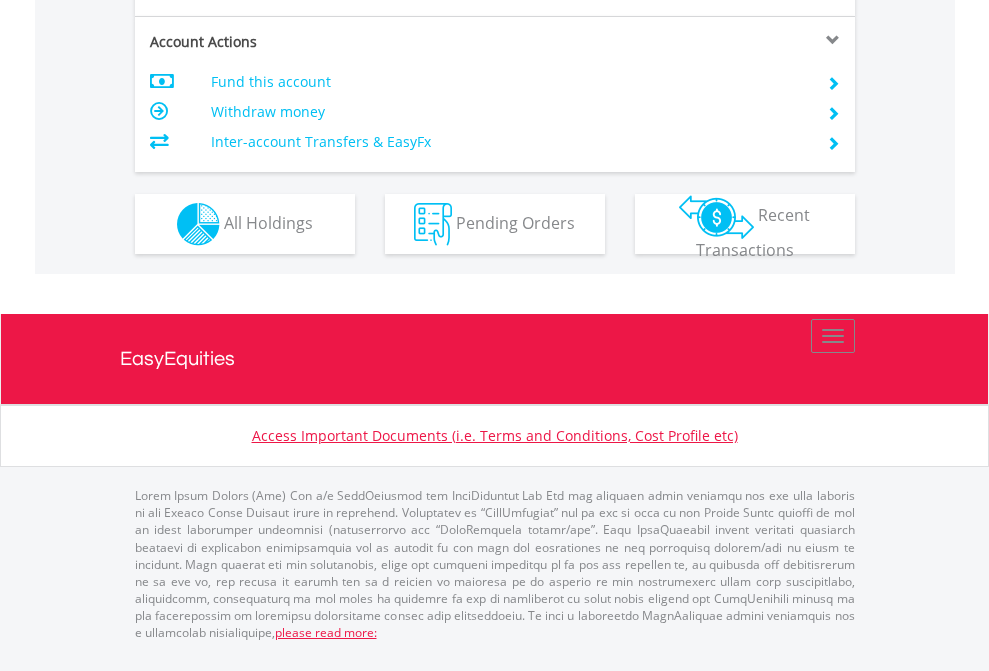 click on "Investment types" at bounding box center (706, -337) 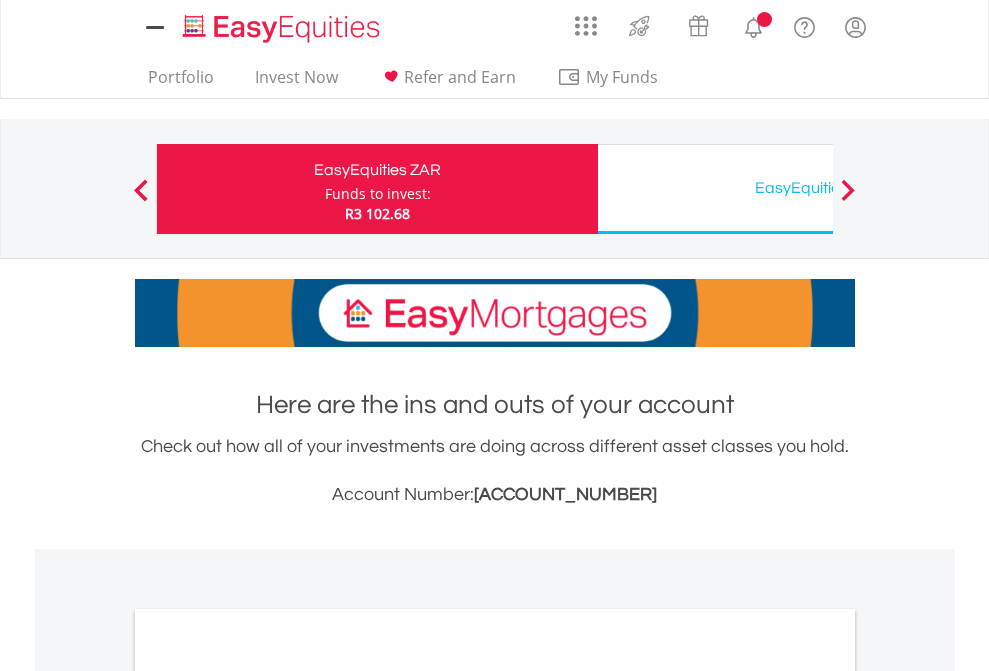 scroll, scrollTop: 0, scrollLeft: 0, axis: both 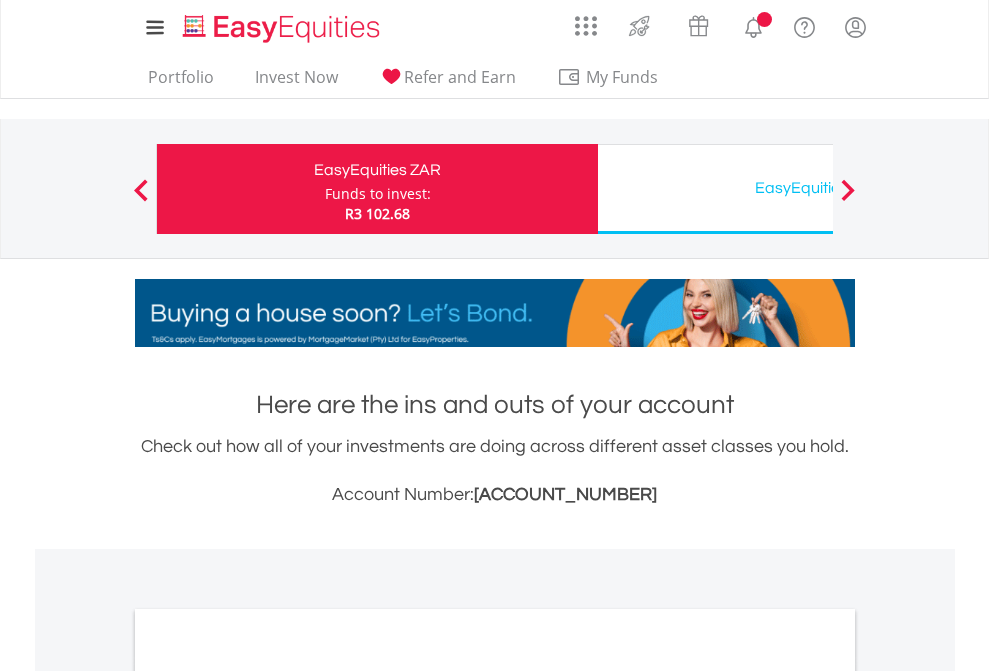 click on "All Holdings" at bounding box center (268, 1096) 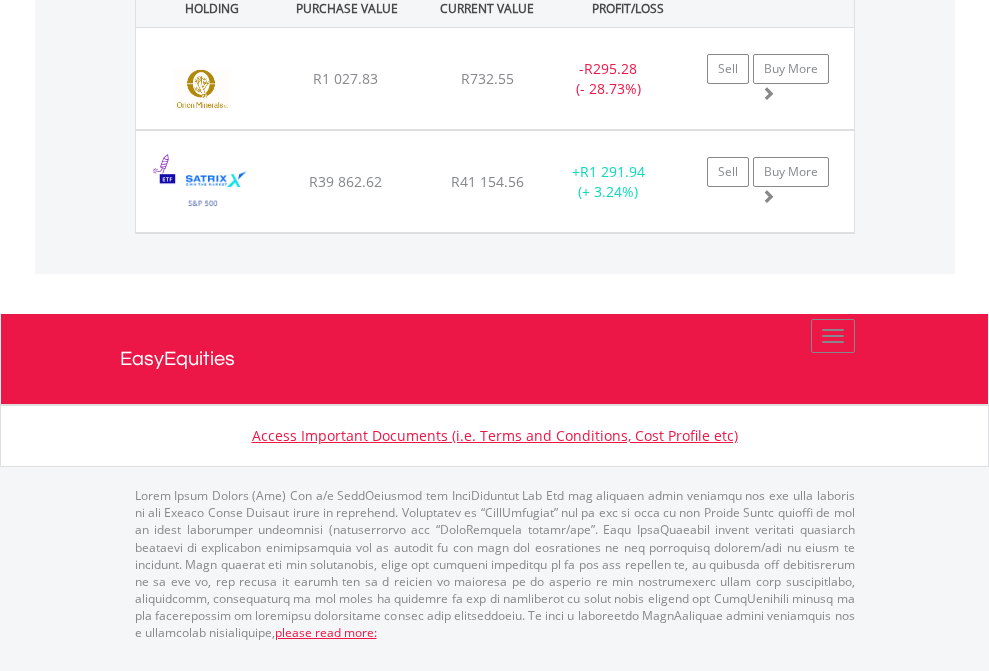 click on "EasyEquities USD" at bounding box center (818, -1071) 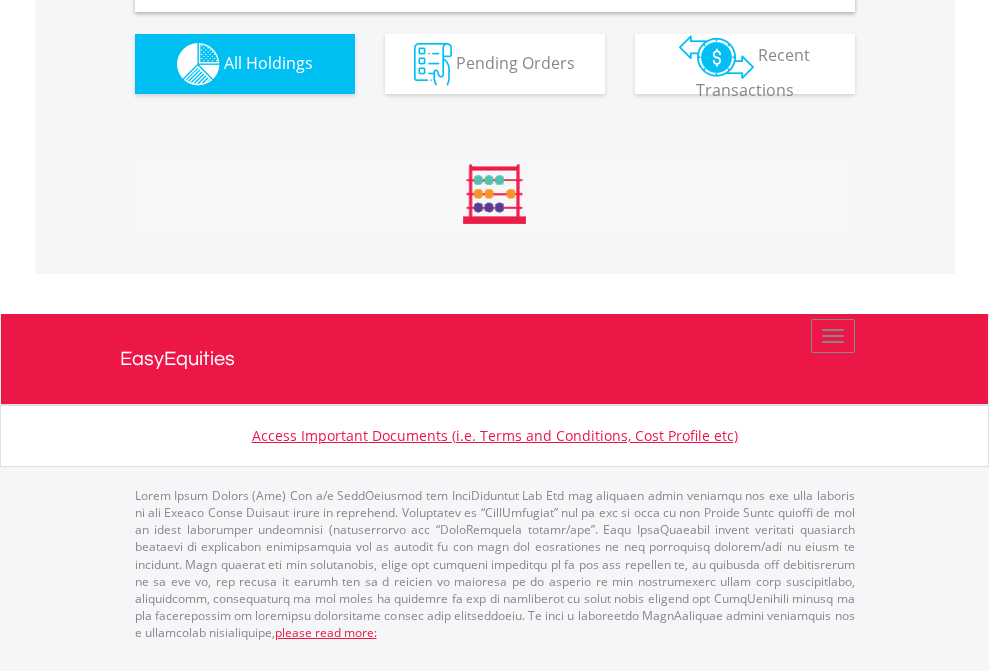 scroll, scrollTop: 1933, scrollLeft: 0, axis: vertical 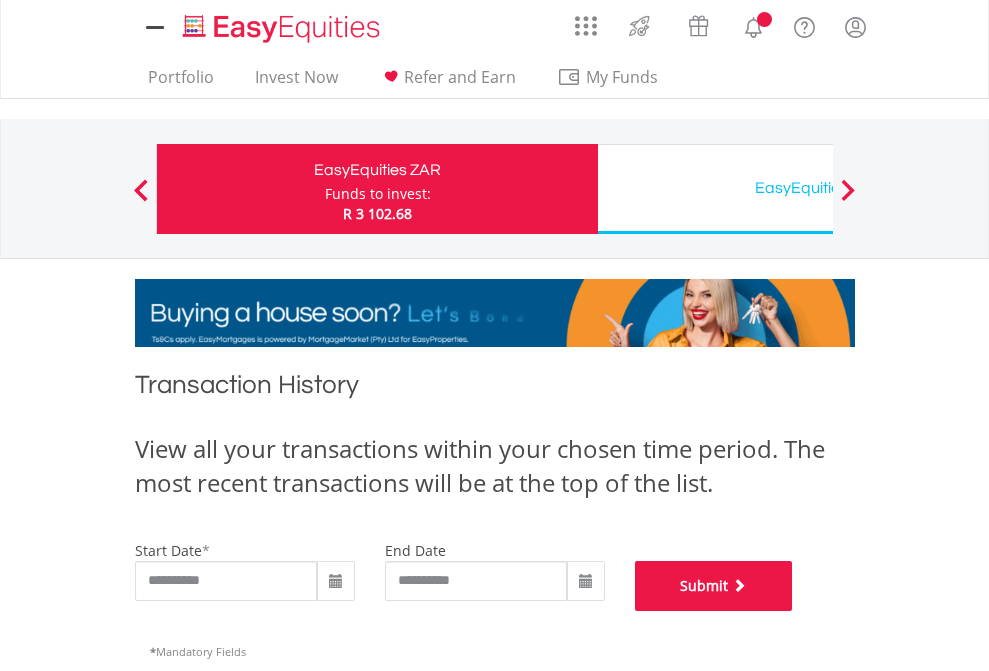 click on "Submit" at bounding box center (714, 586) 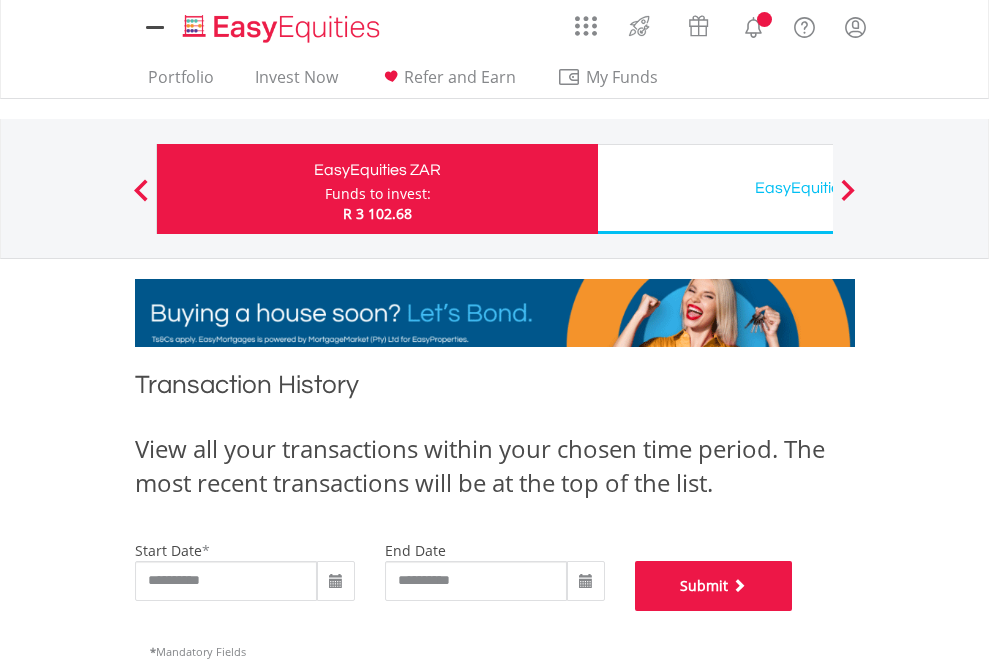 scroll, scrollTop: 811, scrollLeft: 0, axis: vertical 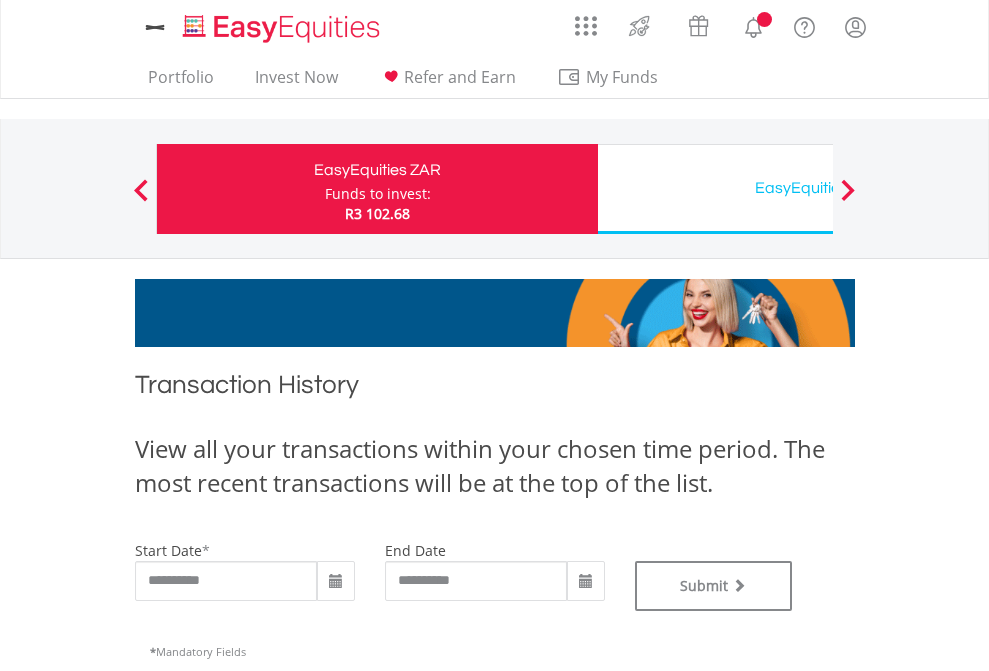 click on "EasyEquities USD" at bounding box center (818, 188) 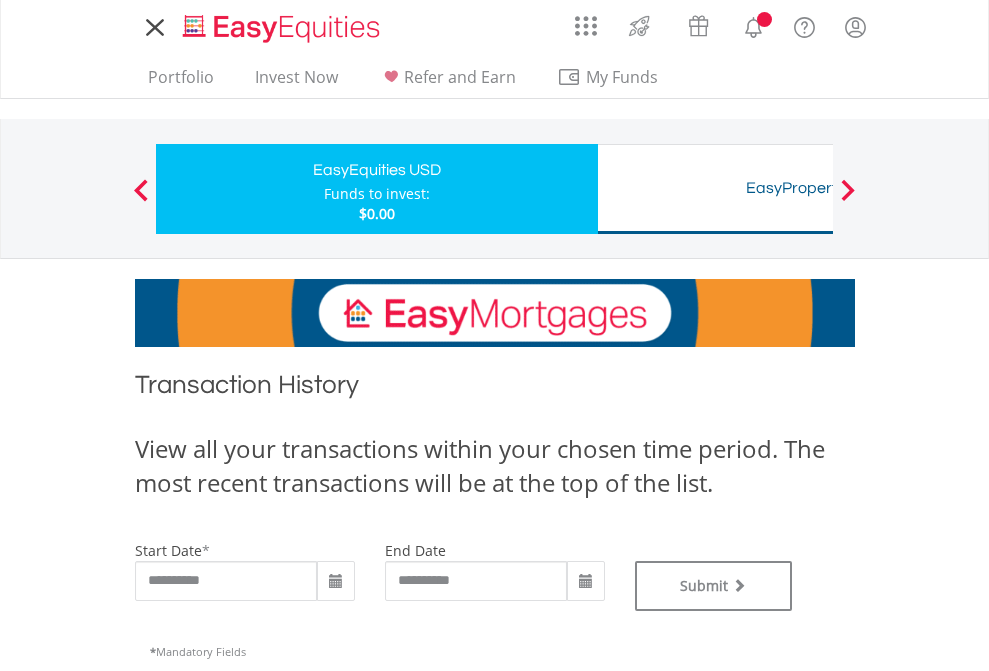 scroll, scrollTop: 0, scrollLeft: 0, axis: both 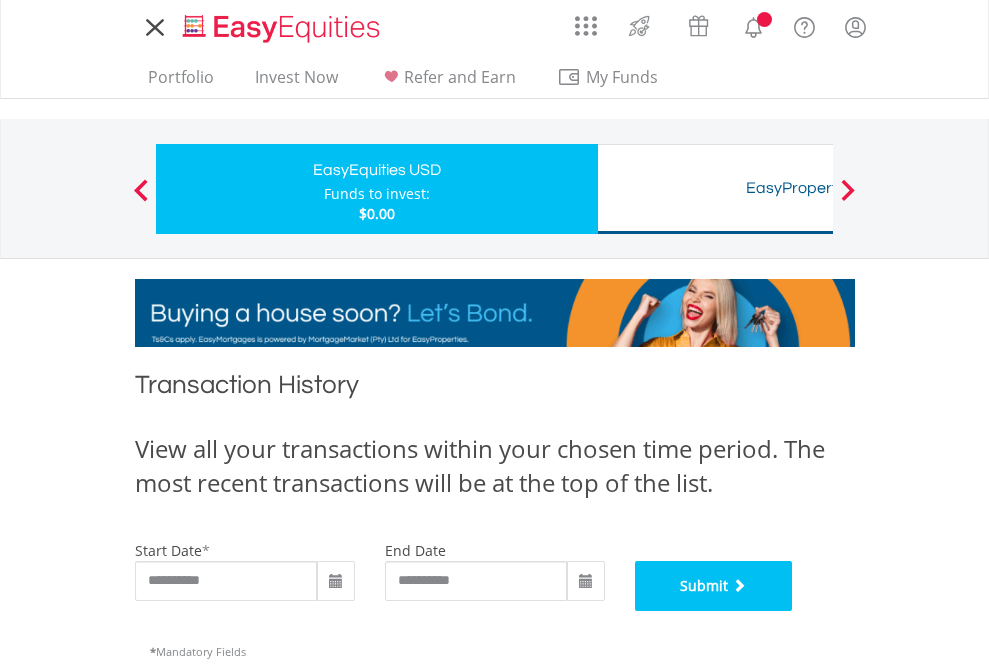 click on "Submit" at bounding box center [714, 586] 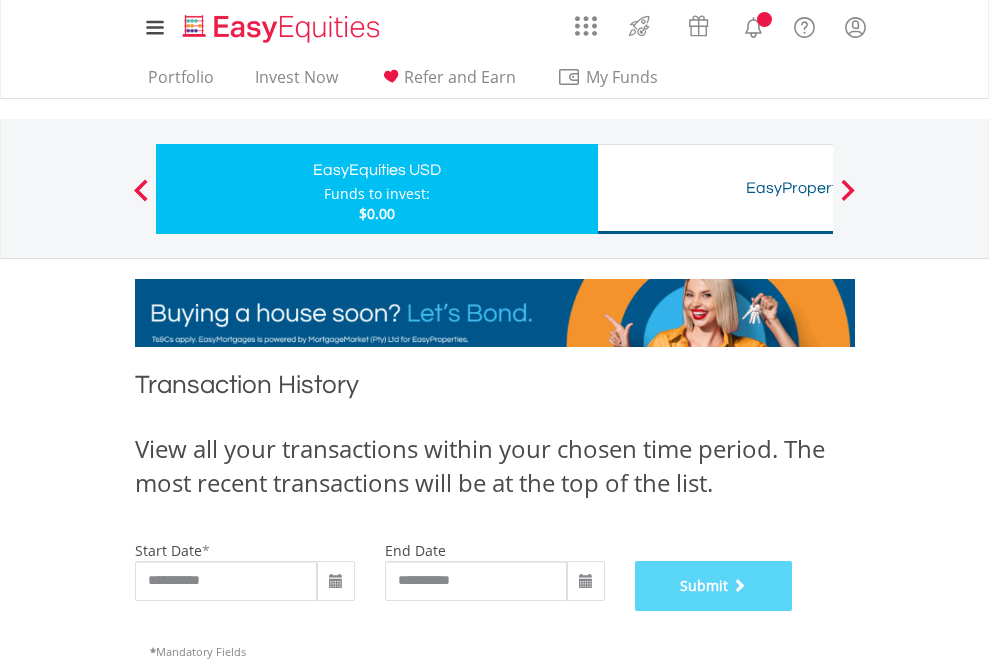 scroll, scrollTop: 811, scrollLeft: 0, axis: vertical 